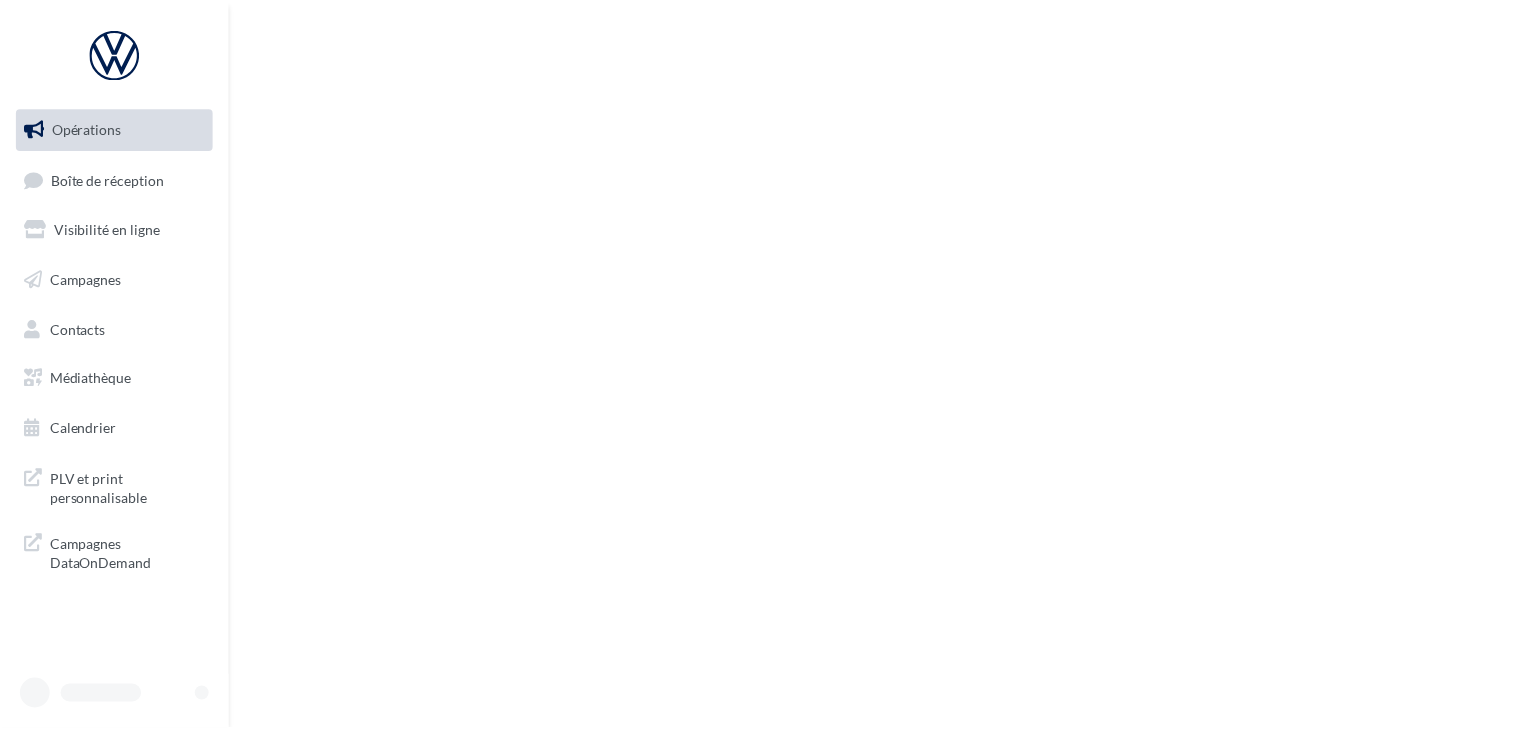 scroll, scrollTop: 0, scrollLeft: 0, axis: both 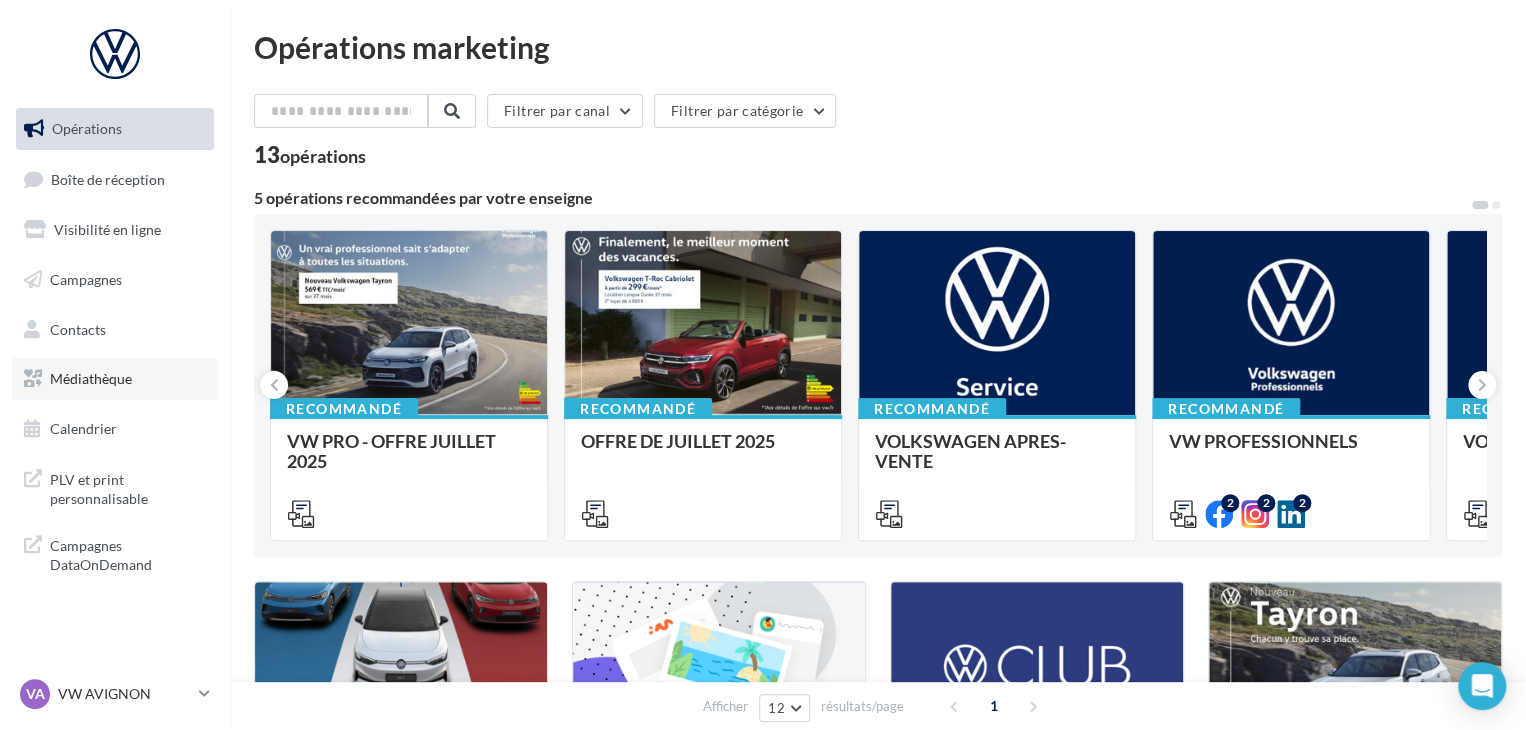 click on "Médiathèque" at bounding box center (91, 378) 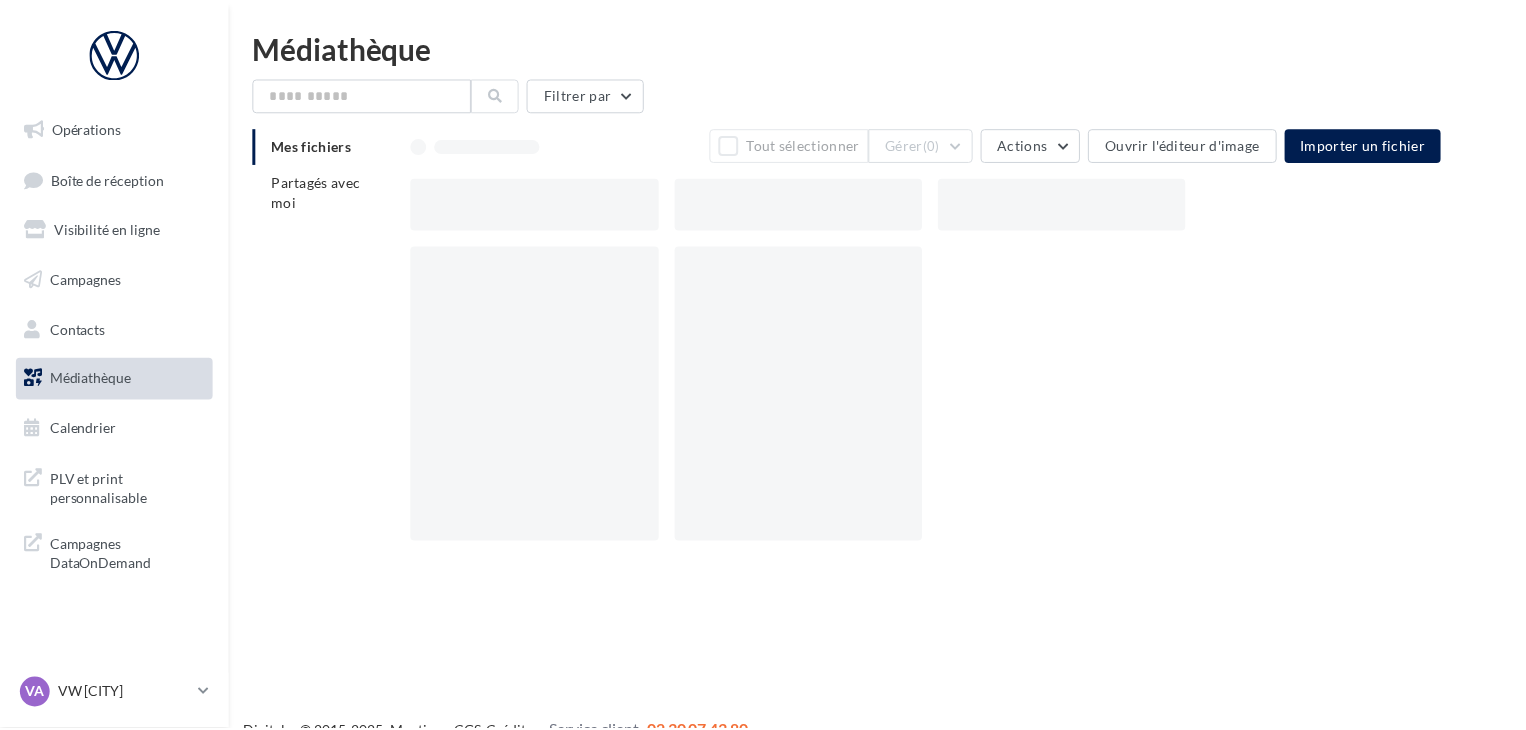 scroll, scrollTop: 0, scrollLeft: 0, axis: both 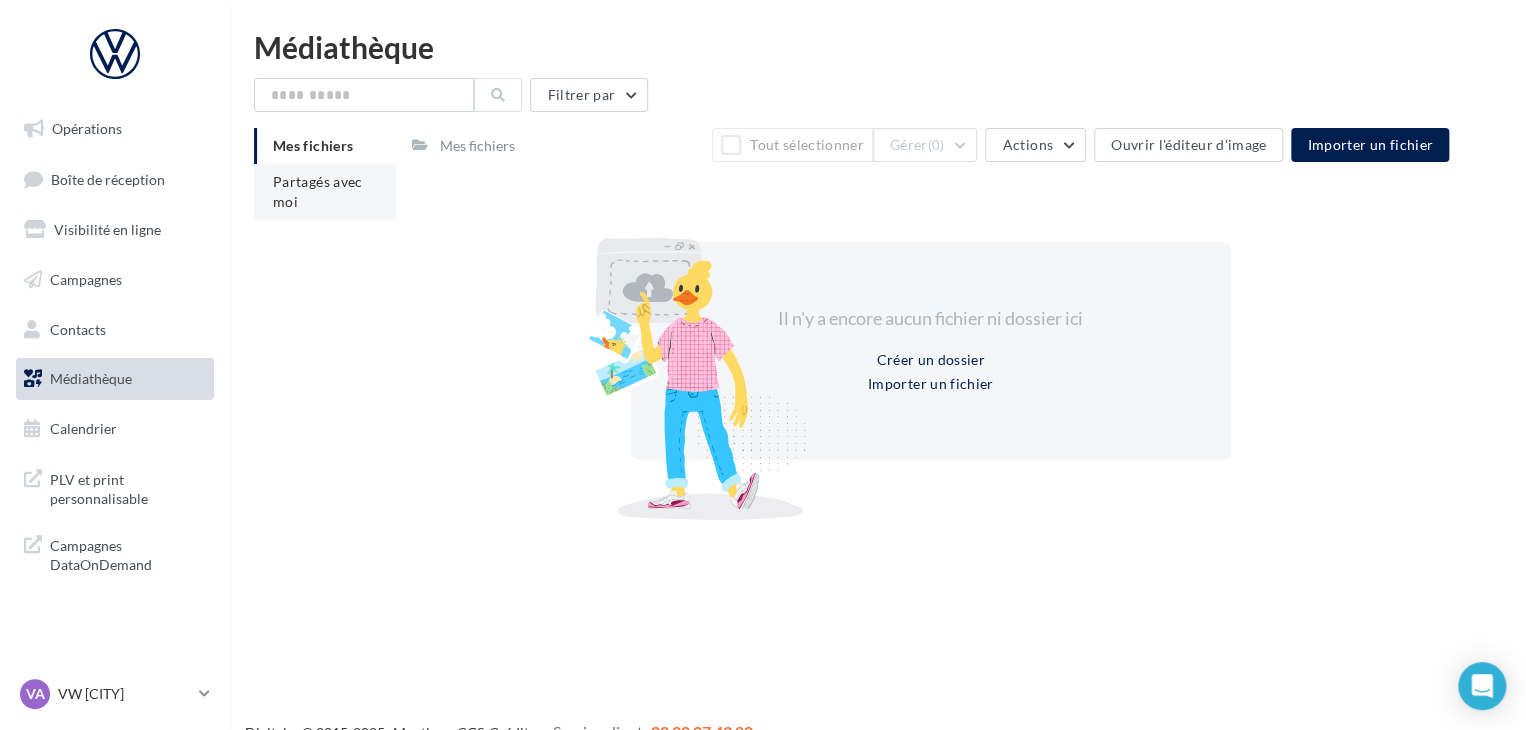 click on "Partagés avec moi" at bounding box center [325, 192] 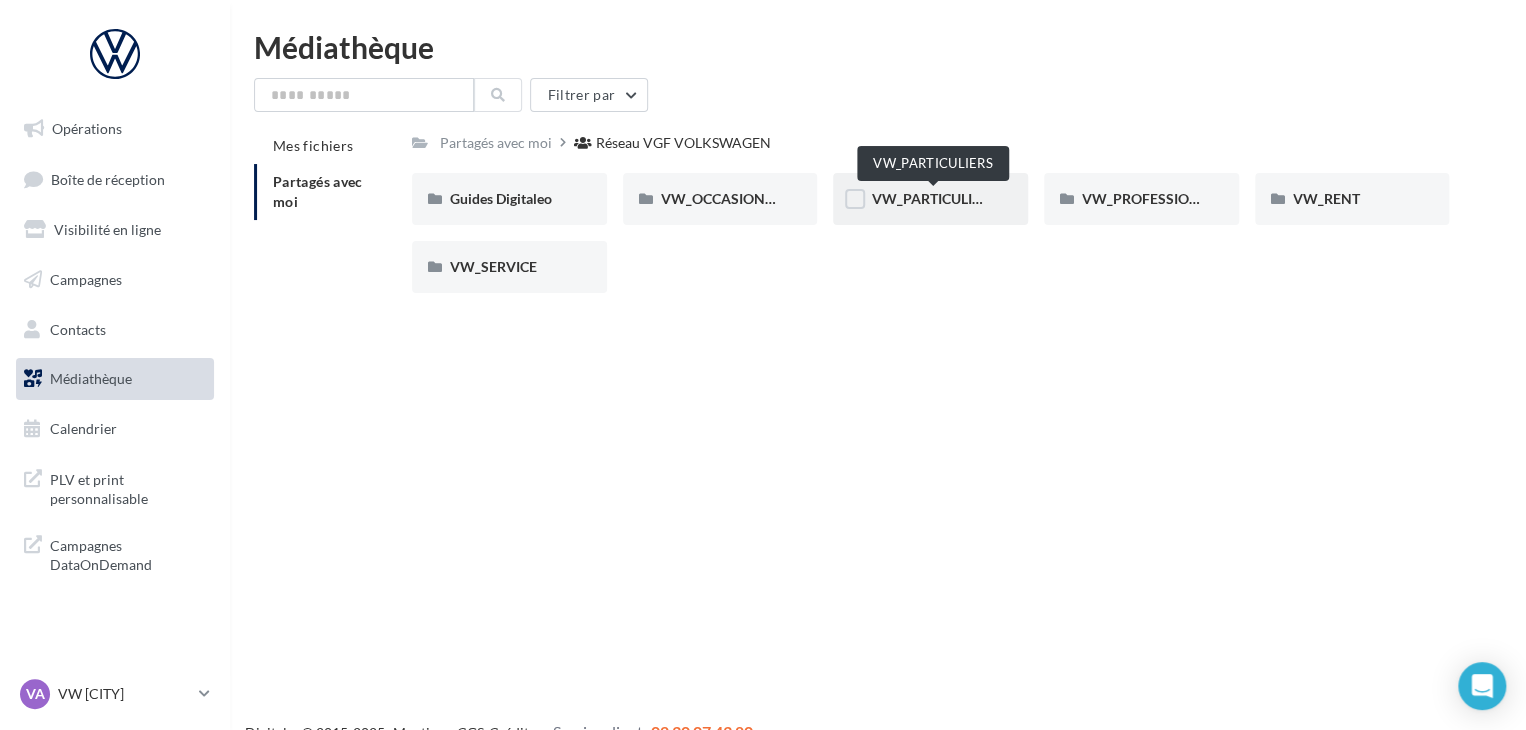 click on "VW_PARTICULIERS" at bounding box center (933, 198) 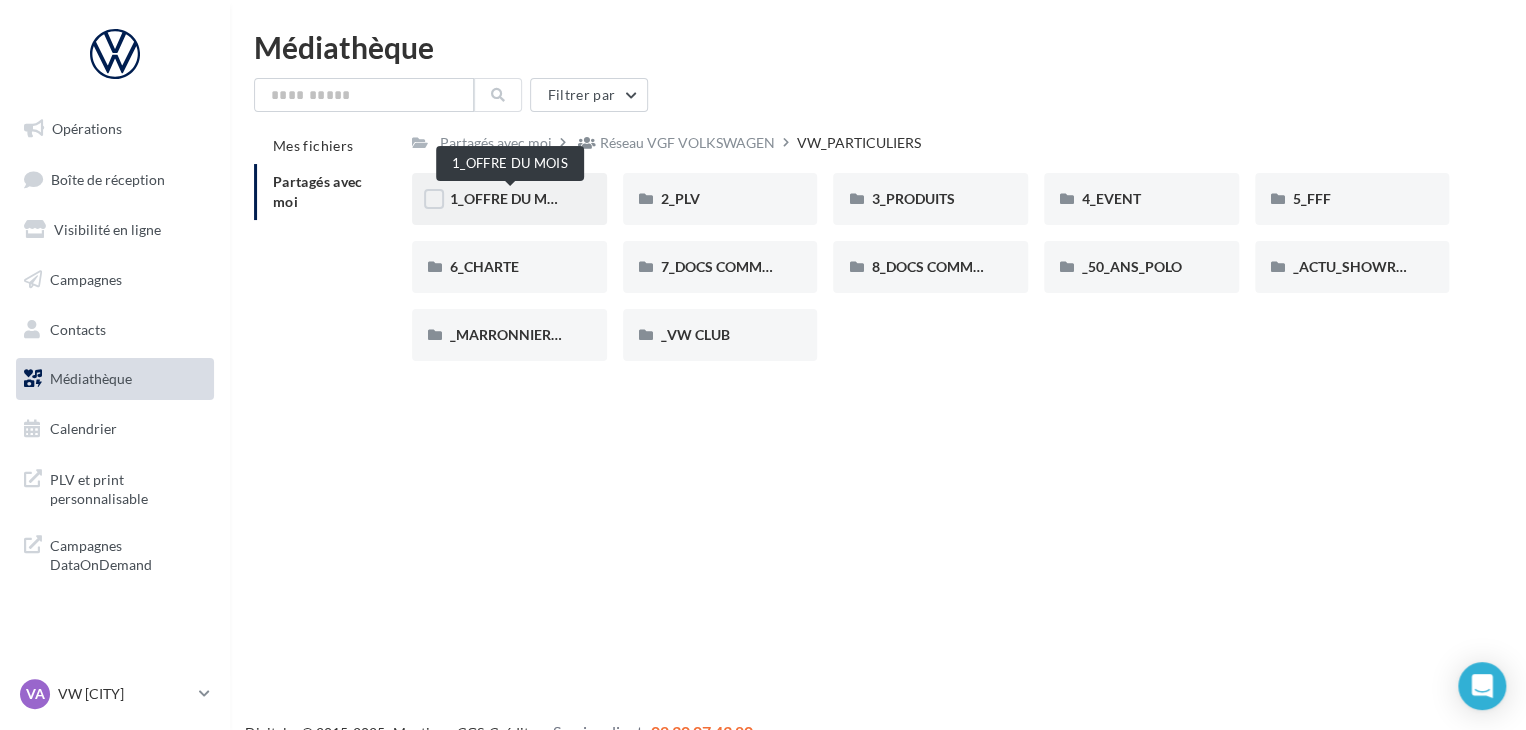 click on "1_OFFRE DU MOIS" at bounding box center [510, 198] 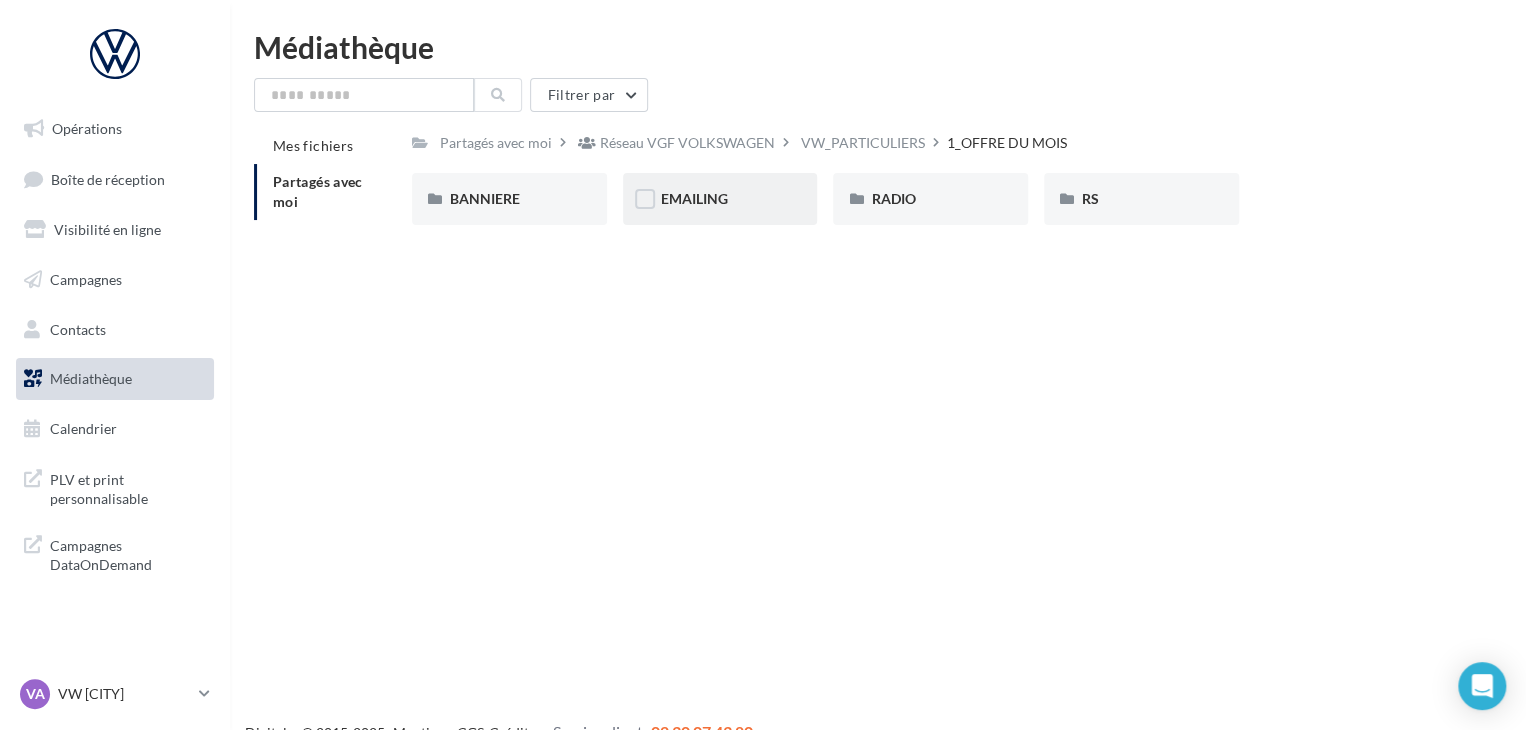 click on "EMAILING" at bounding box center [694, 198] 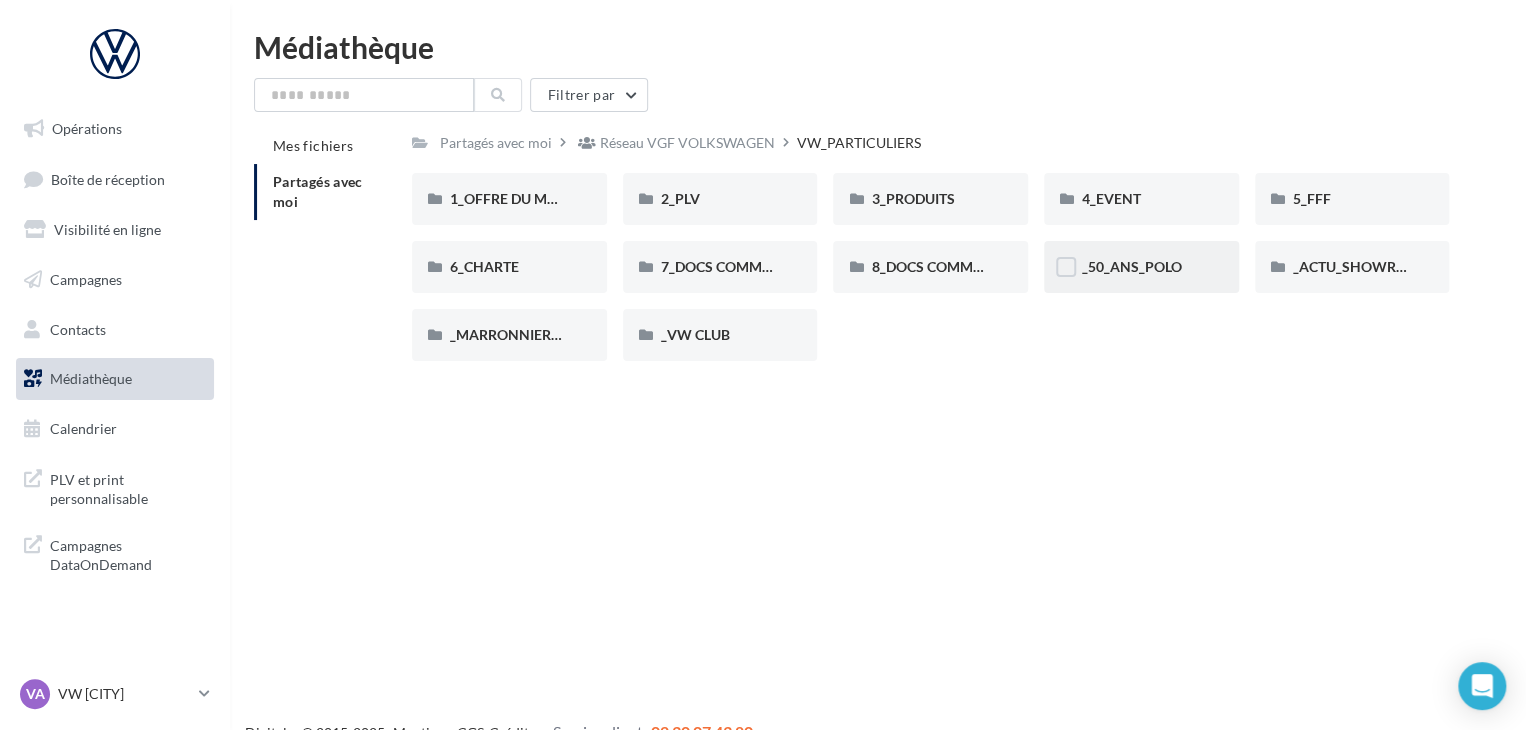 click on "_50_ANS_POLO" at bounding box center (1141, 267) 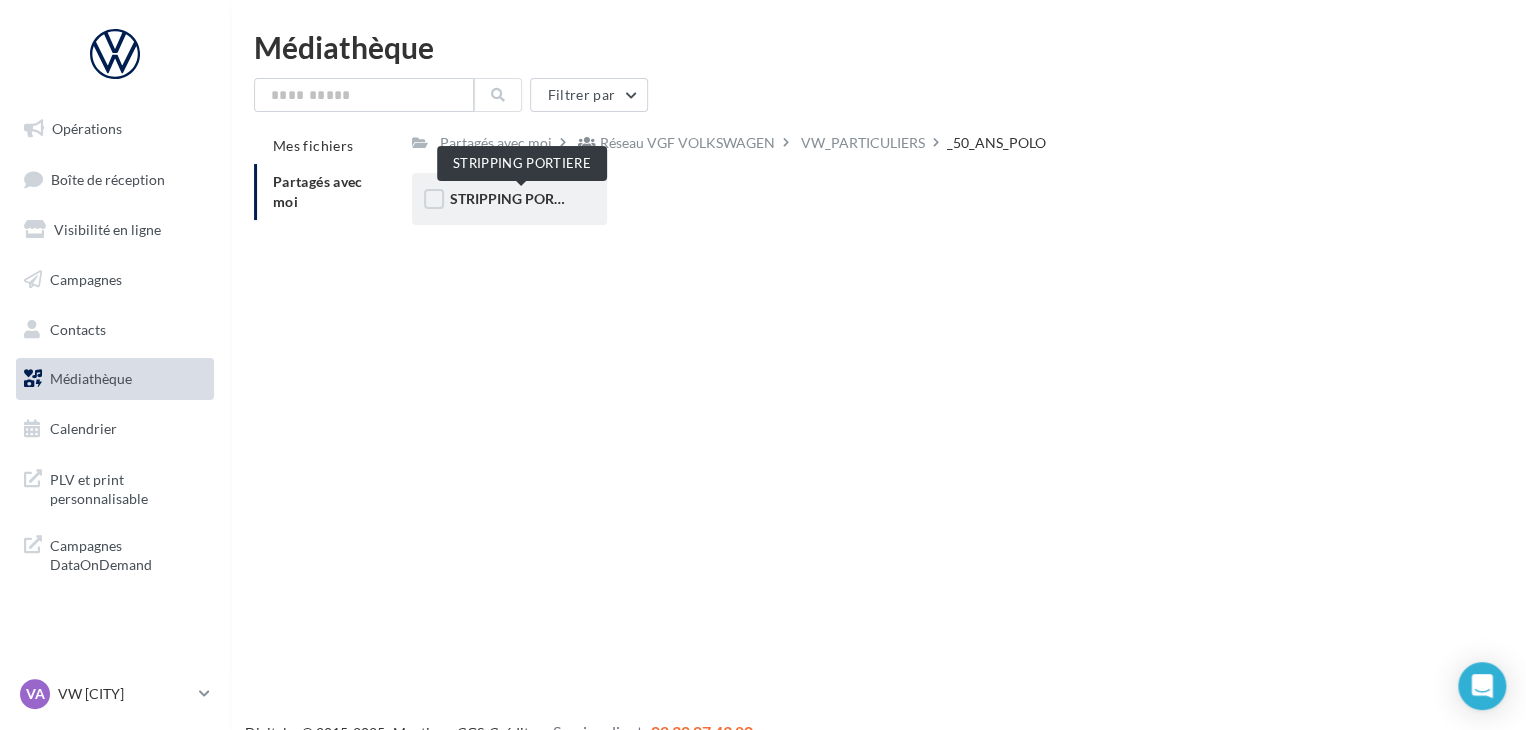 click on "STRIPPING PORTIERE" at bounding box center (520, 198) 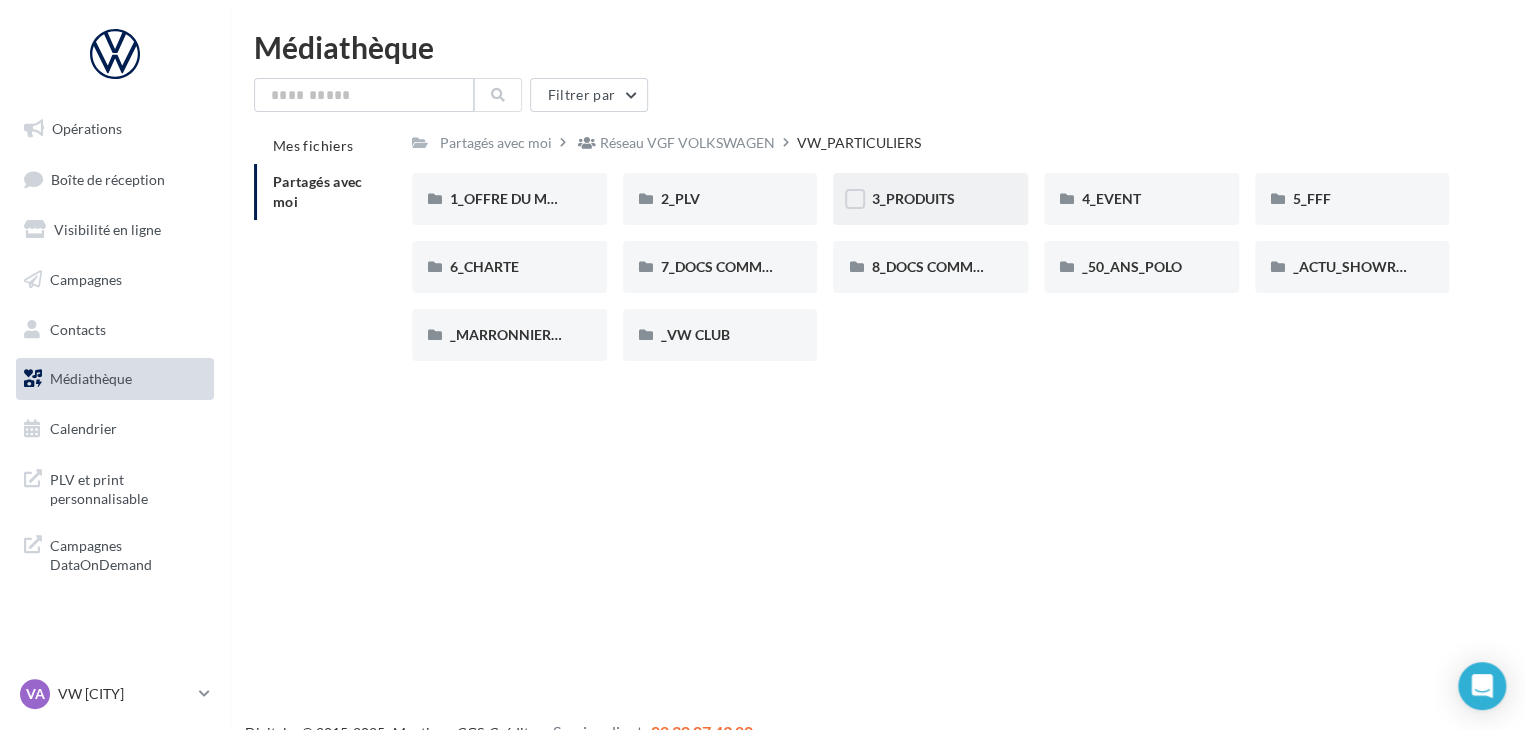 click on "3_PRODUITS" at bounding box center [912, 198] 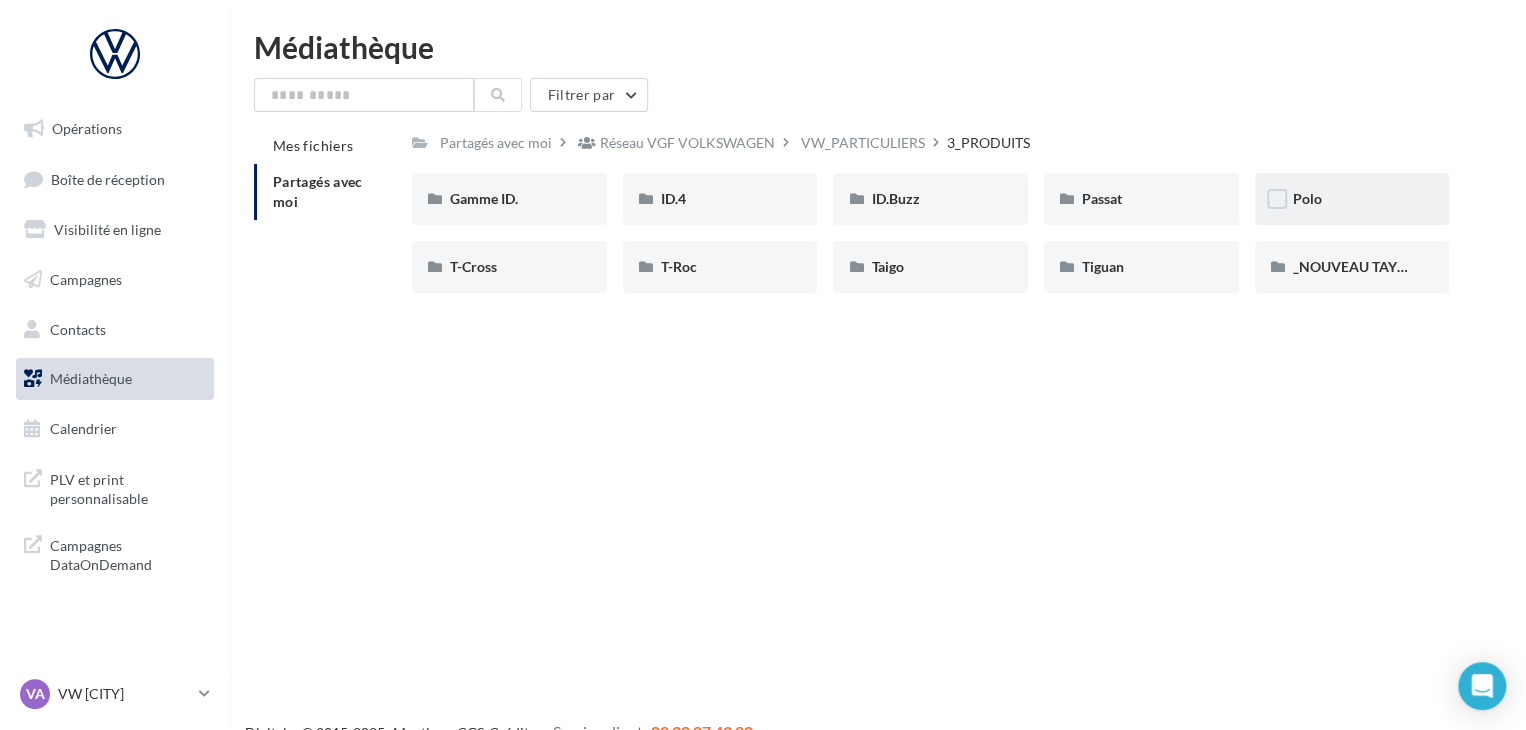 click on "Polo" at bounding box center (1307, 198) 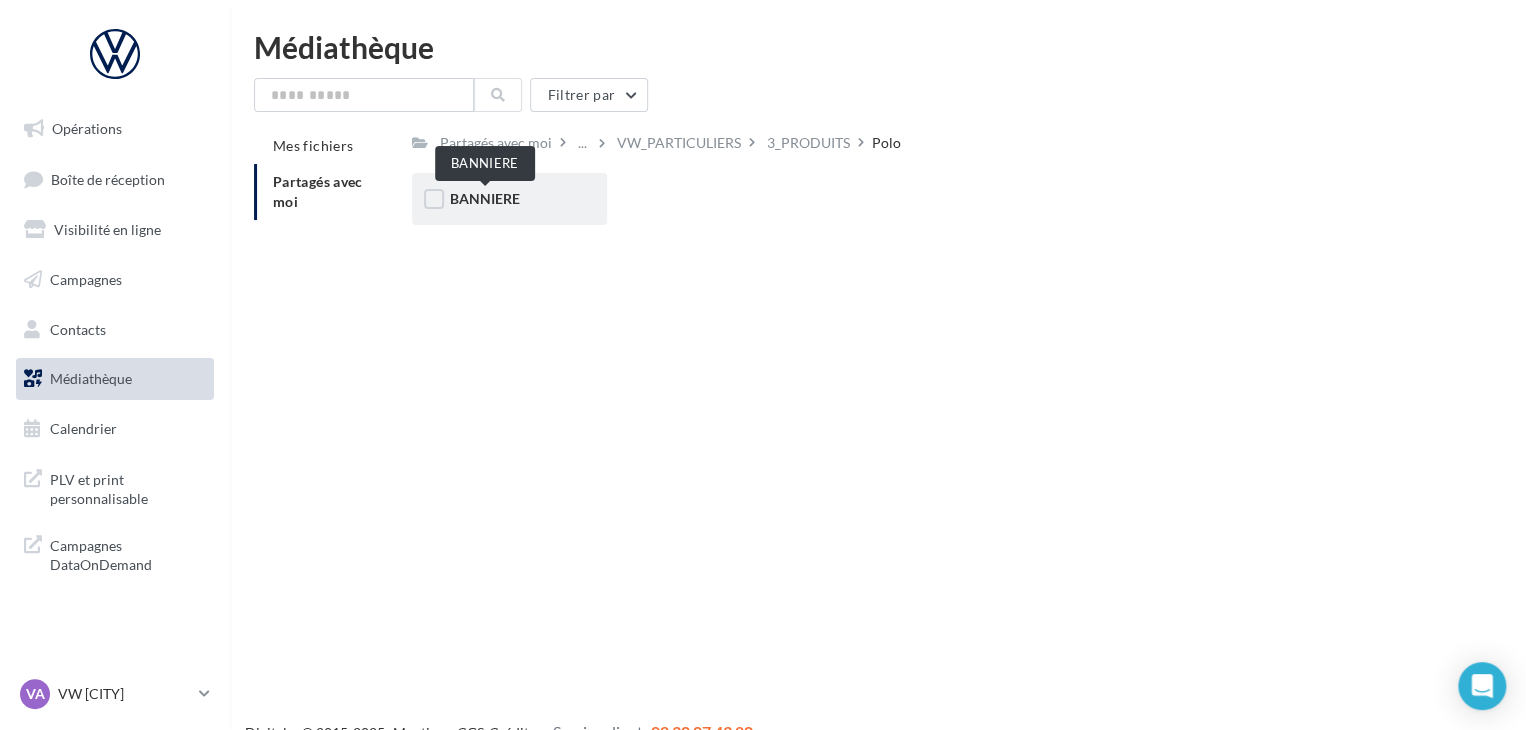 click on "BANNIERE" at bounding box center (485, 198) 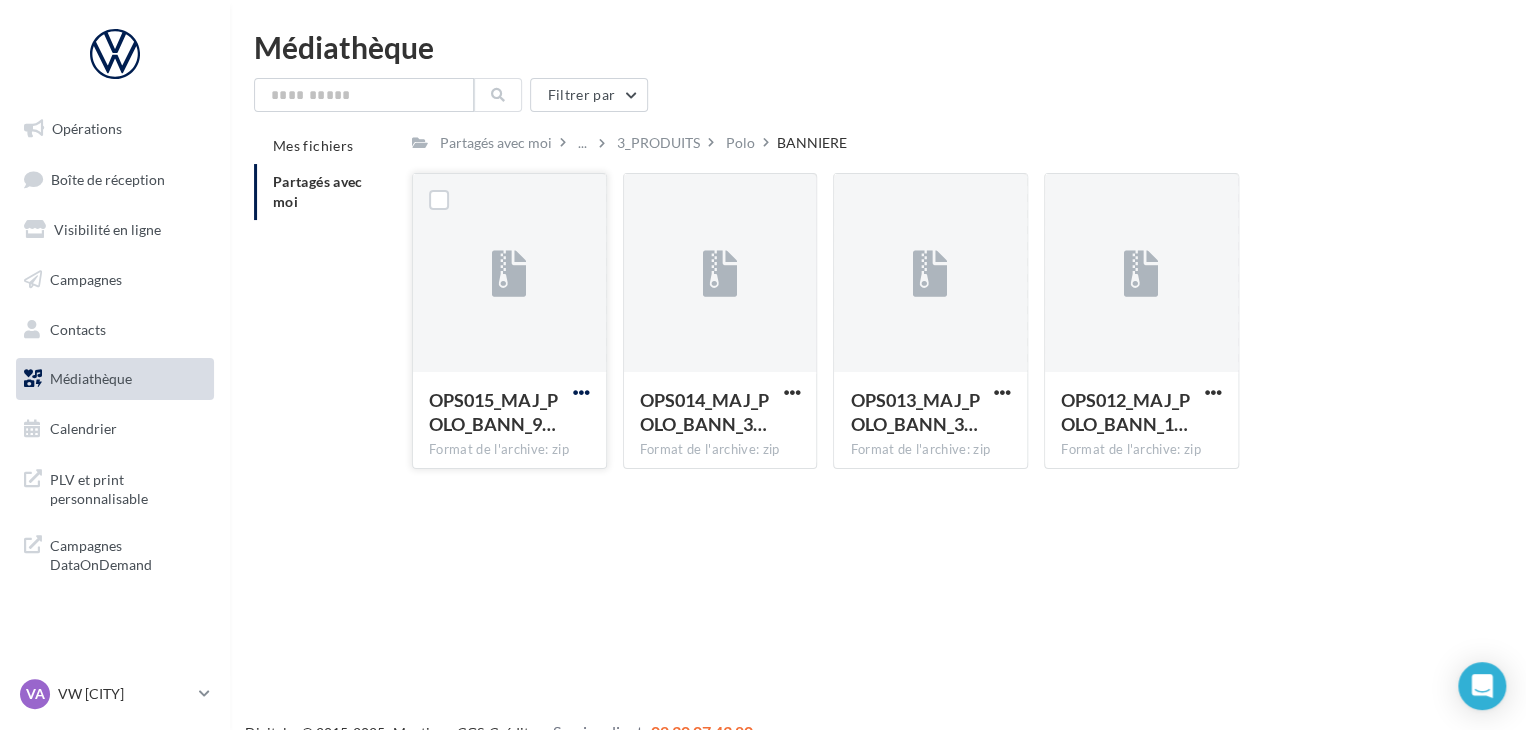 click at bounding box center [581, 392] 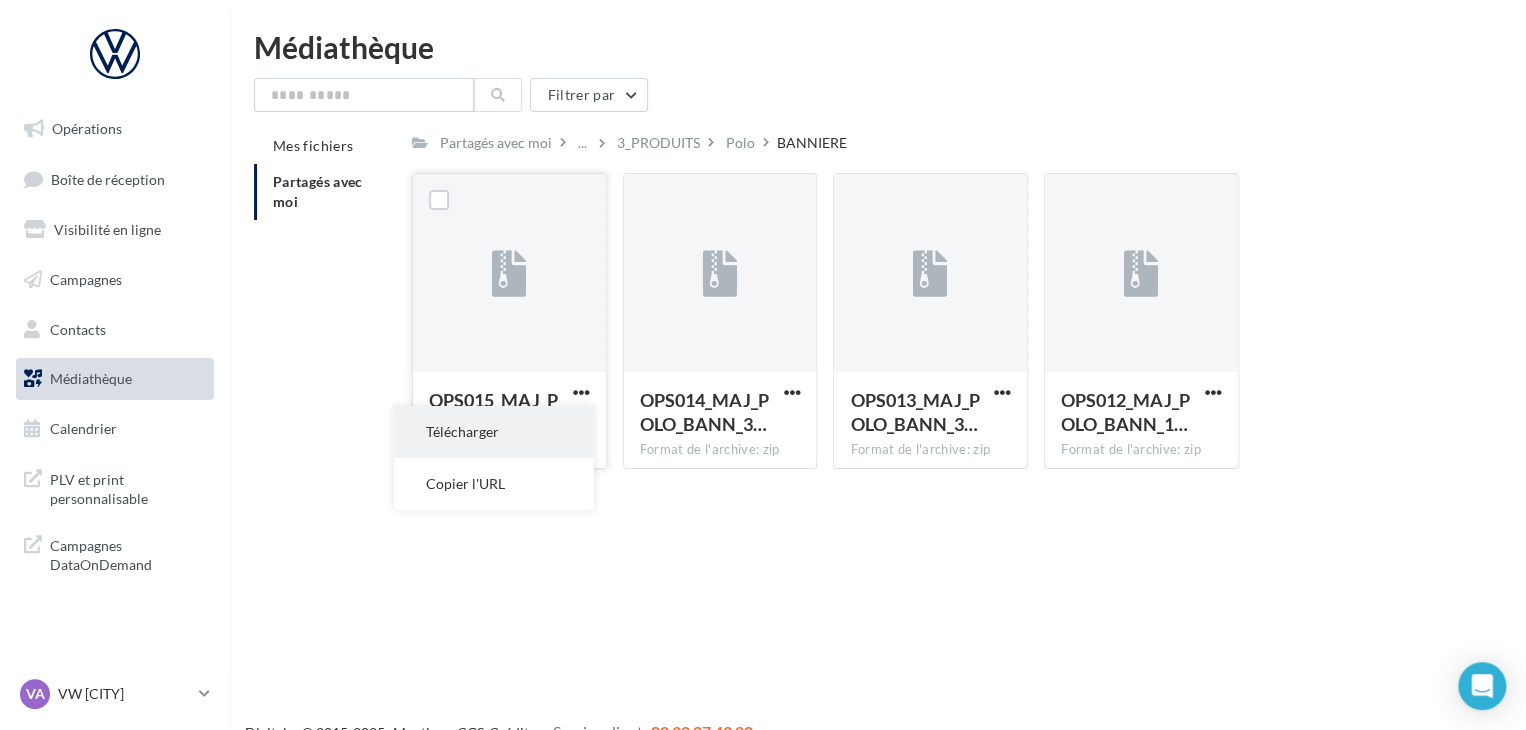click on "Télécharger" at bounding box center (494, 432) 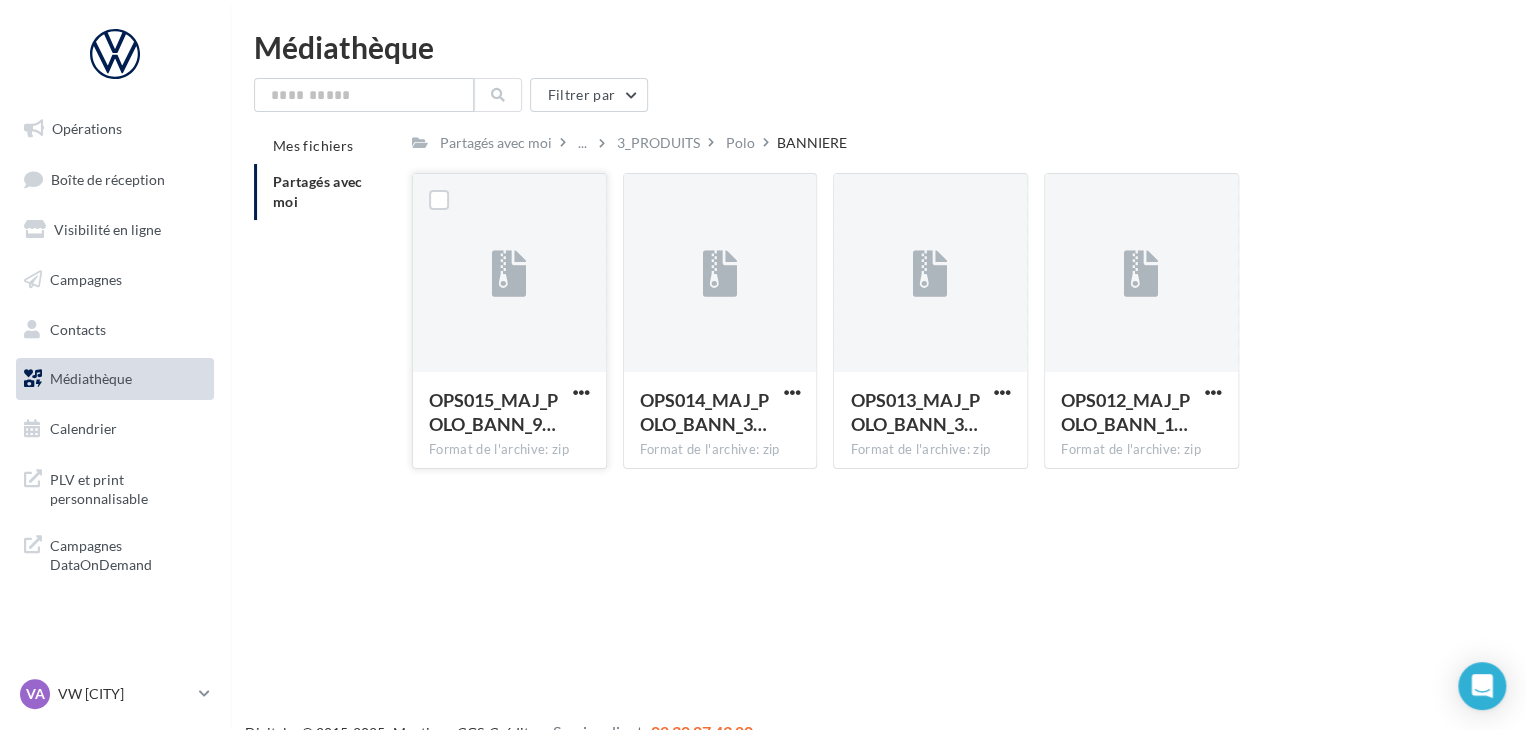 click on "Opérations
Boîte de réception
Visibilité en ligne
Campagnes
Contacts
Médiathèque
Calendrier" at bounding box center (763, 365) 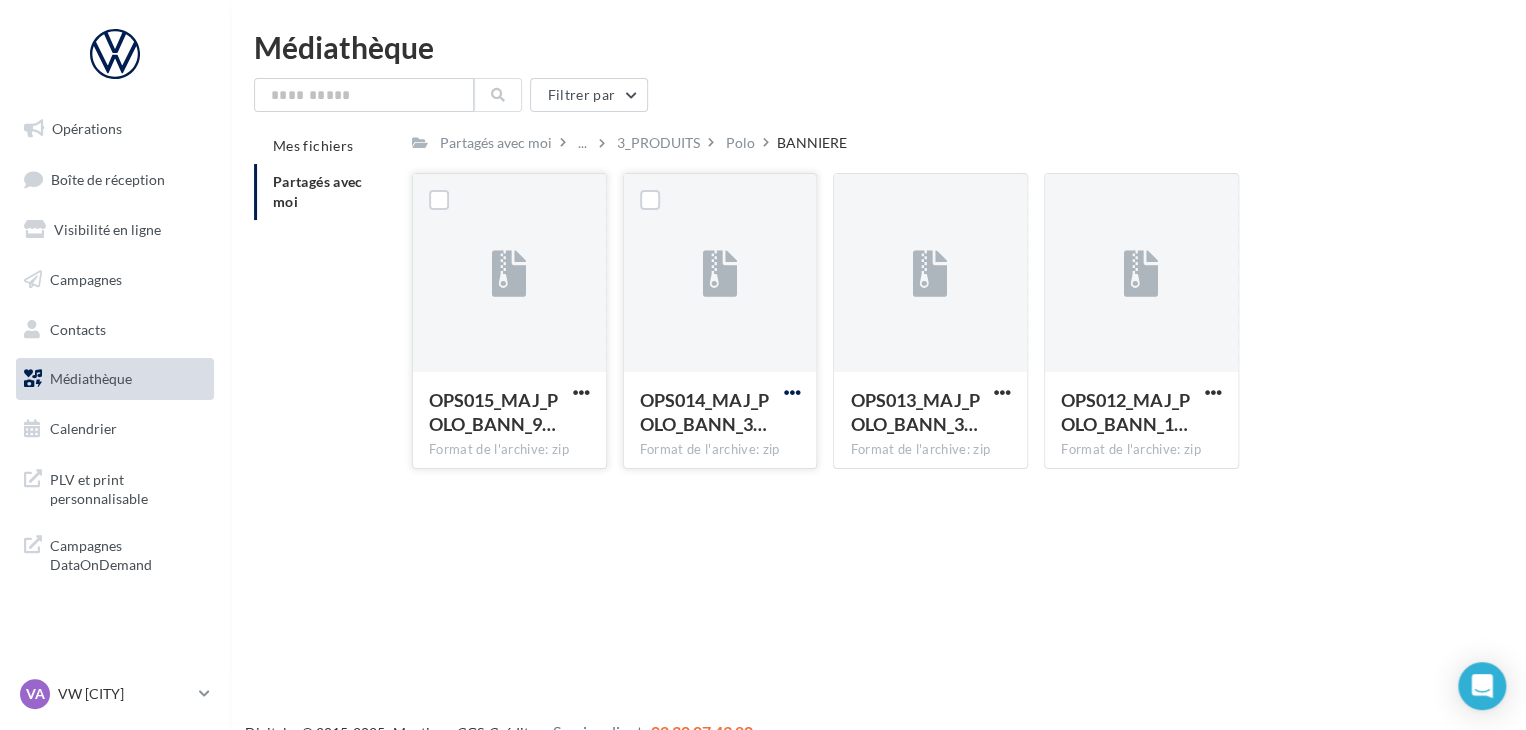 click at bounding box center (791, 392) 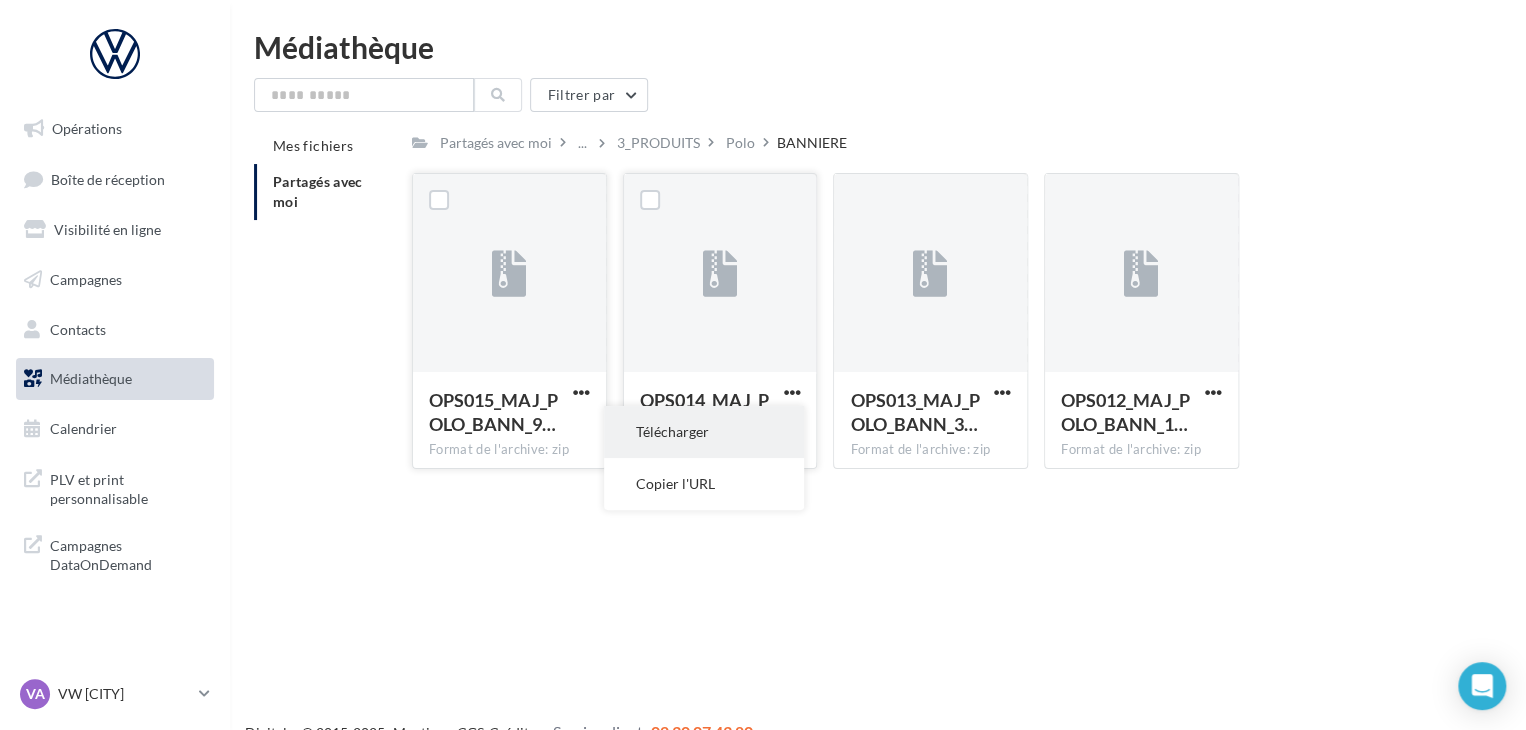 click on "Télécharger" at bounding box center [704, 432] 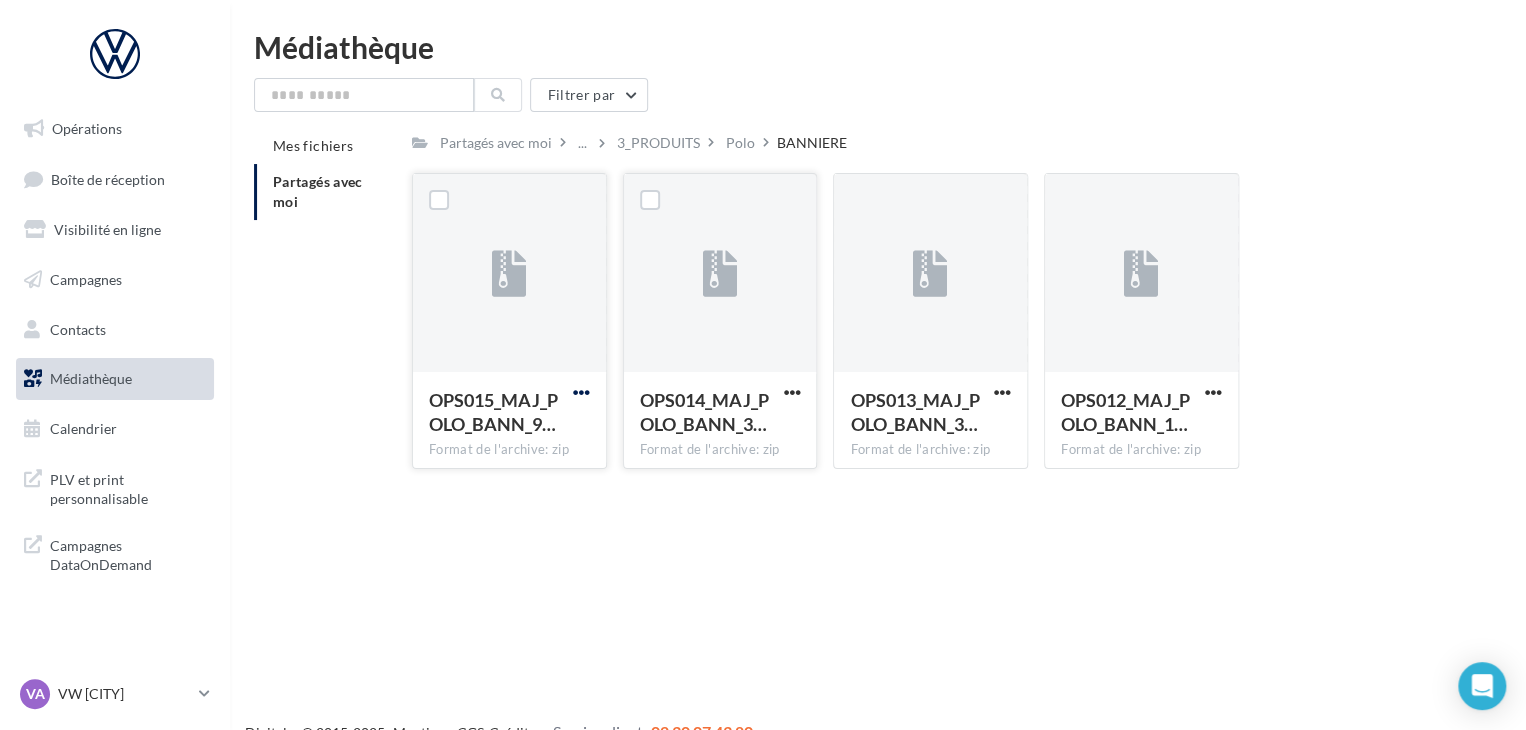 click at bounding box center (581, 392) 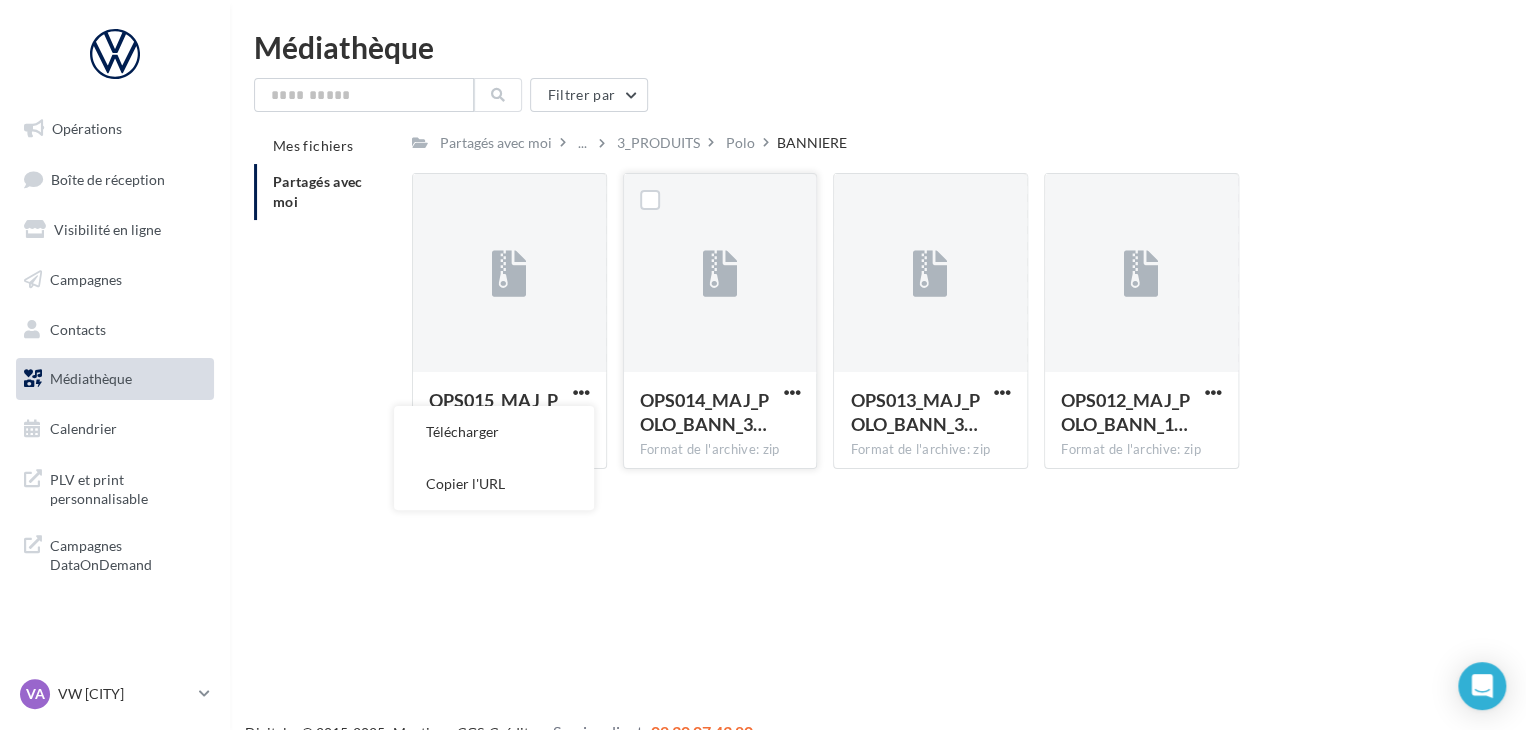 click at bounding box center [791, 394] 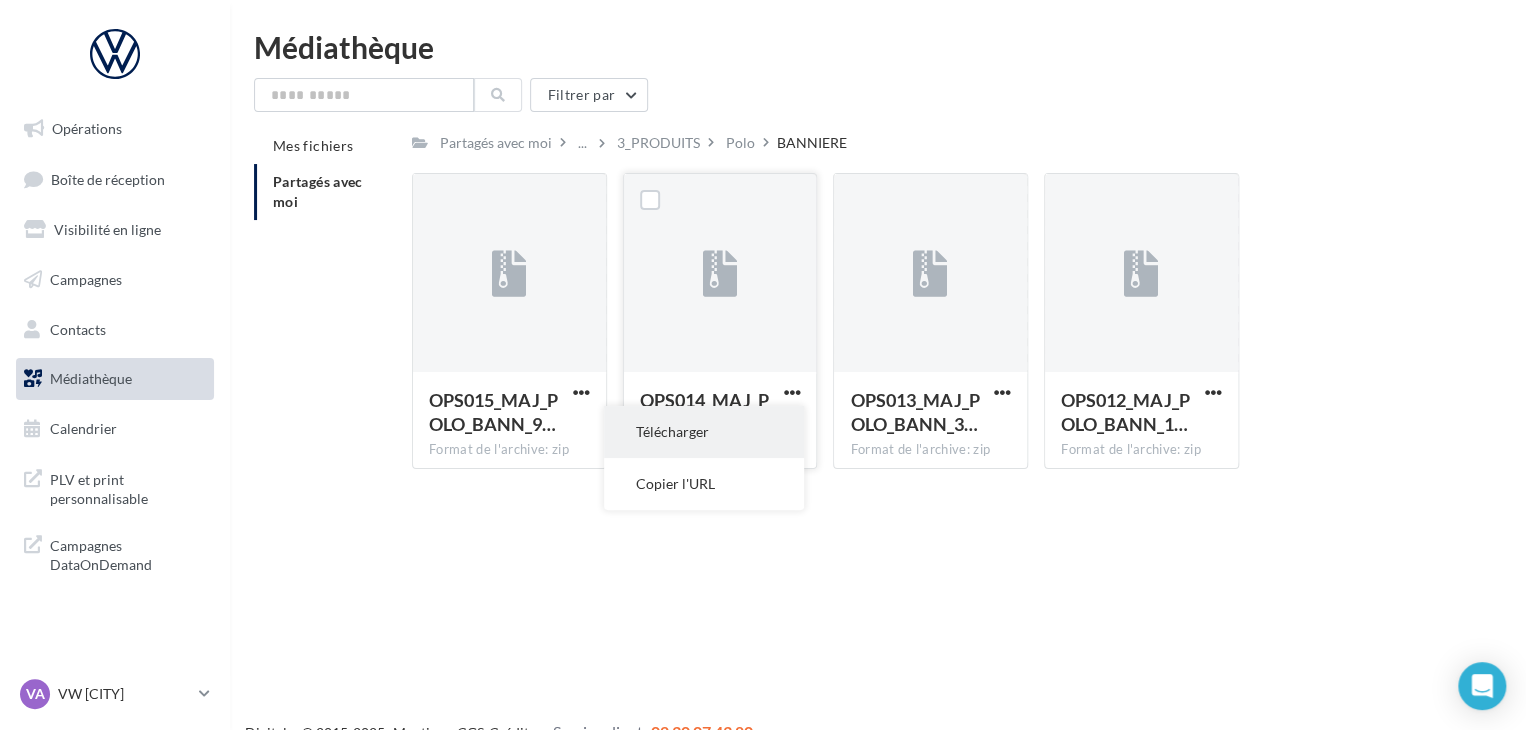 click on "Télécharger" at bounding box center [704, 432] 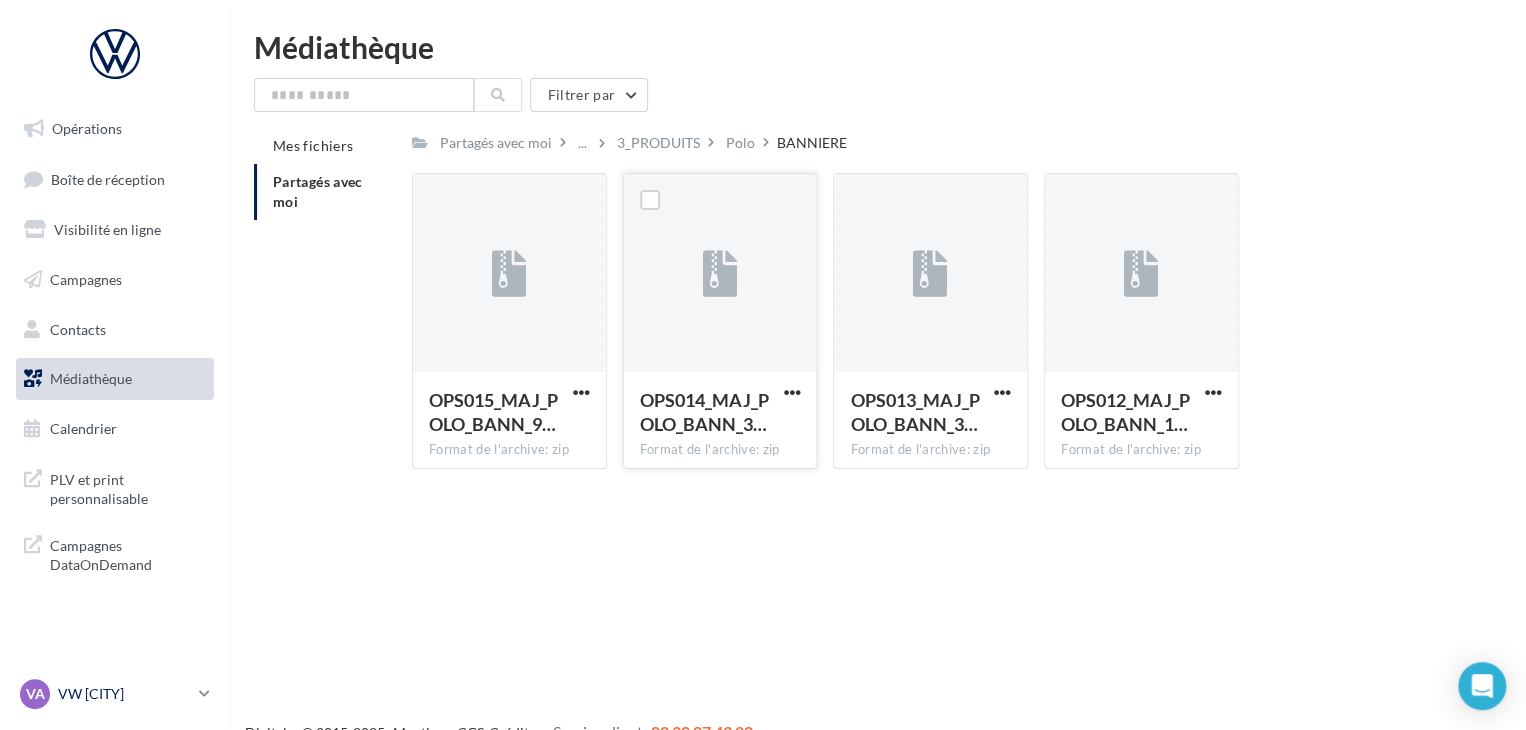 click on "VA     VW AVIGNON   vw-avi-gay" at bounding box center (115, 694) 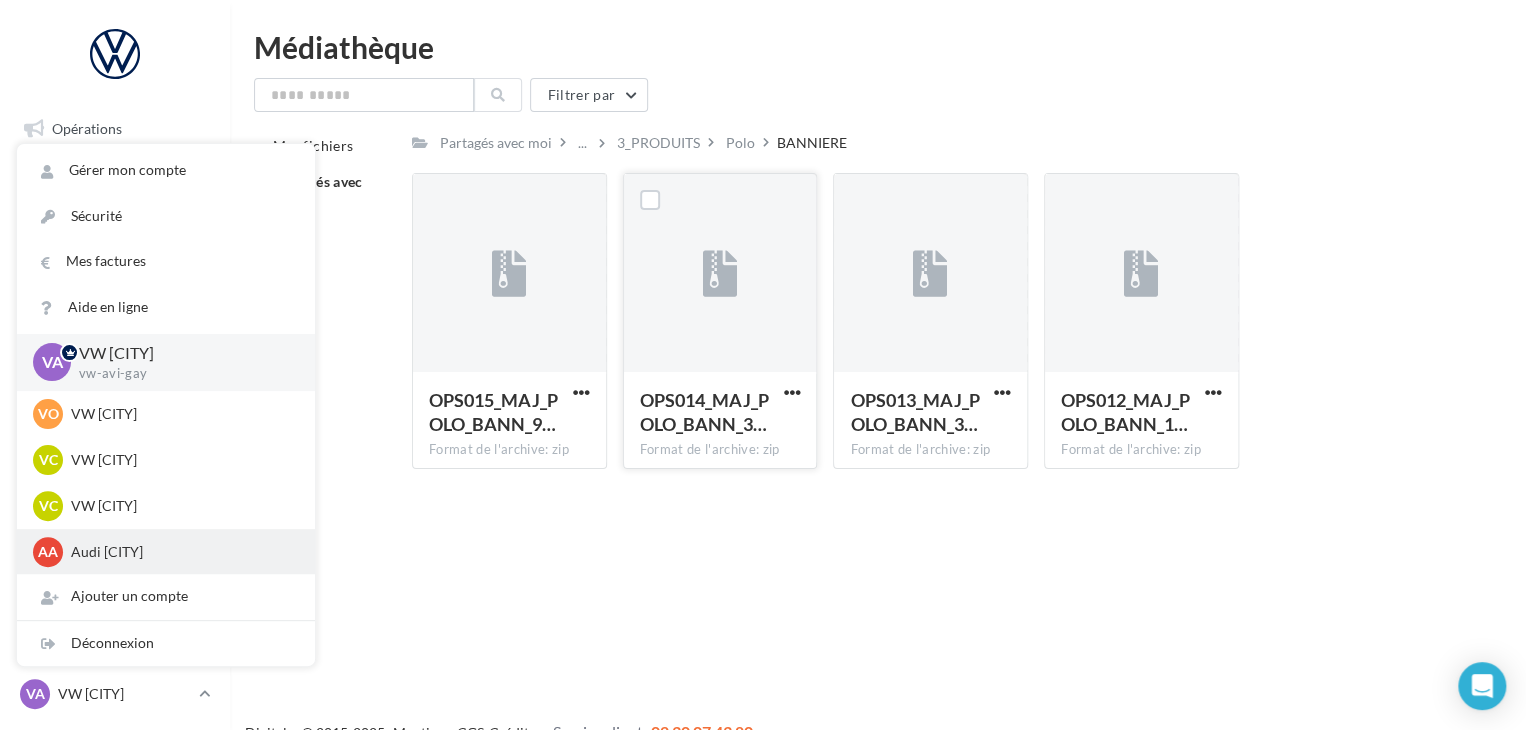 click on "Audi AVIGNON" at bounding box center [181, 552] 